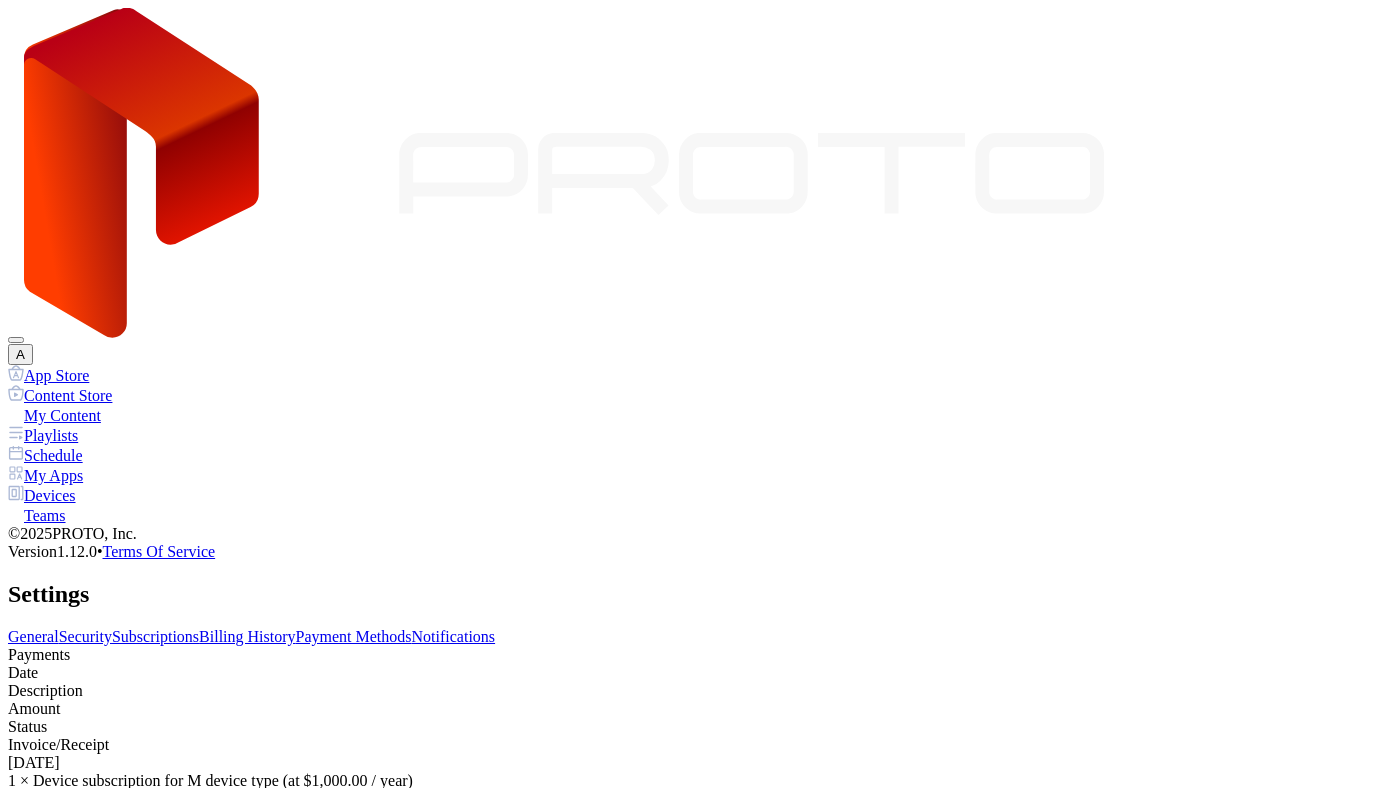 scroll, scrollTop: 0, scrollLeft: 0, axis: both 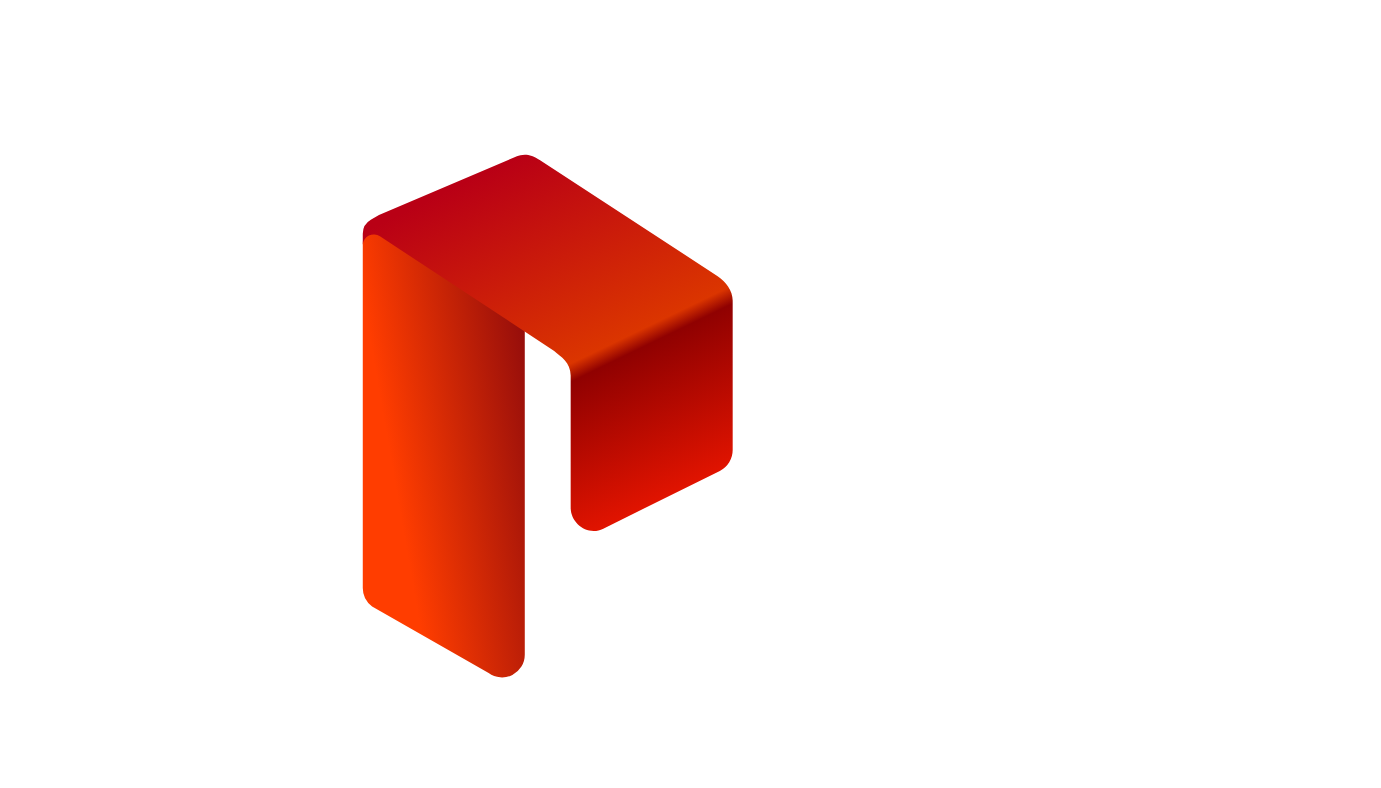 type on "**********" 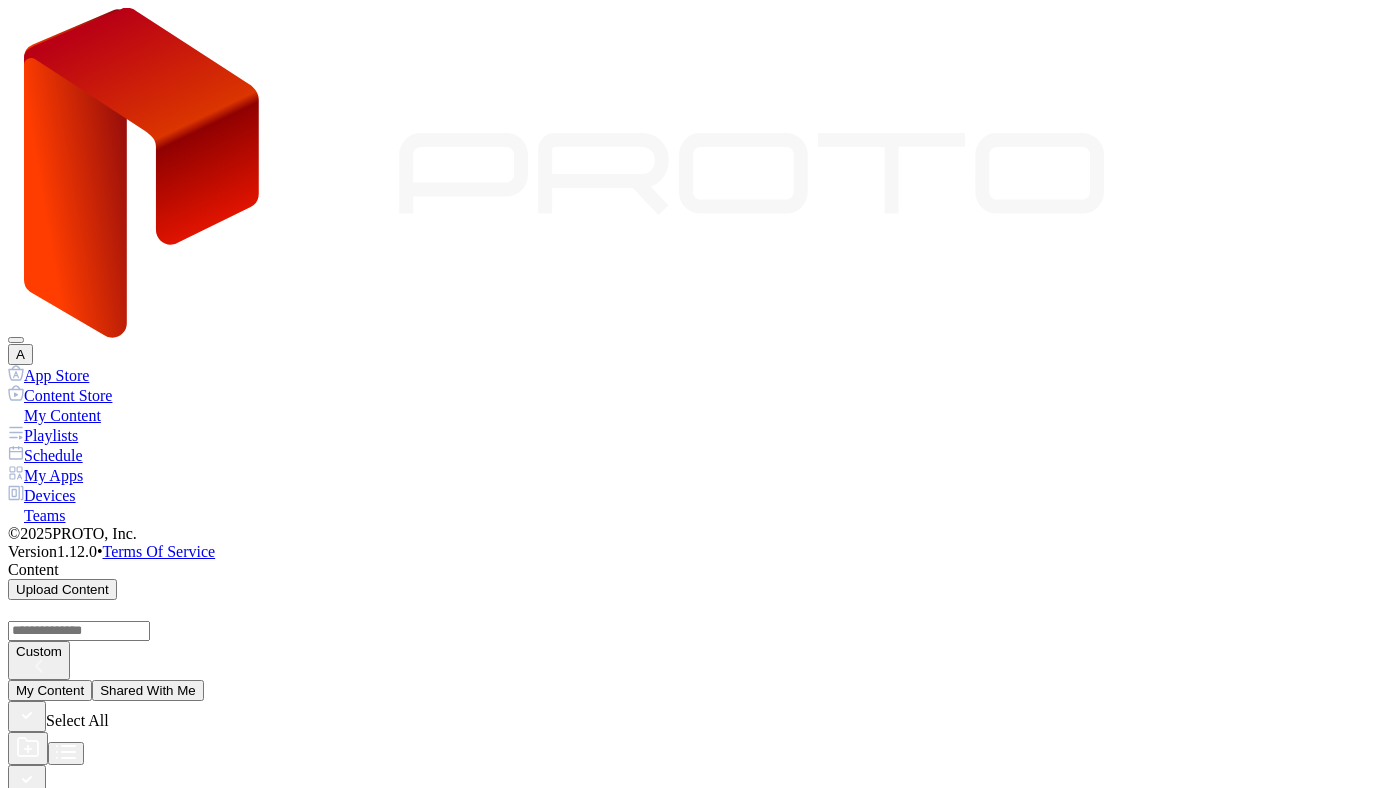 click on "Devices" at bounding box center [690, 495] 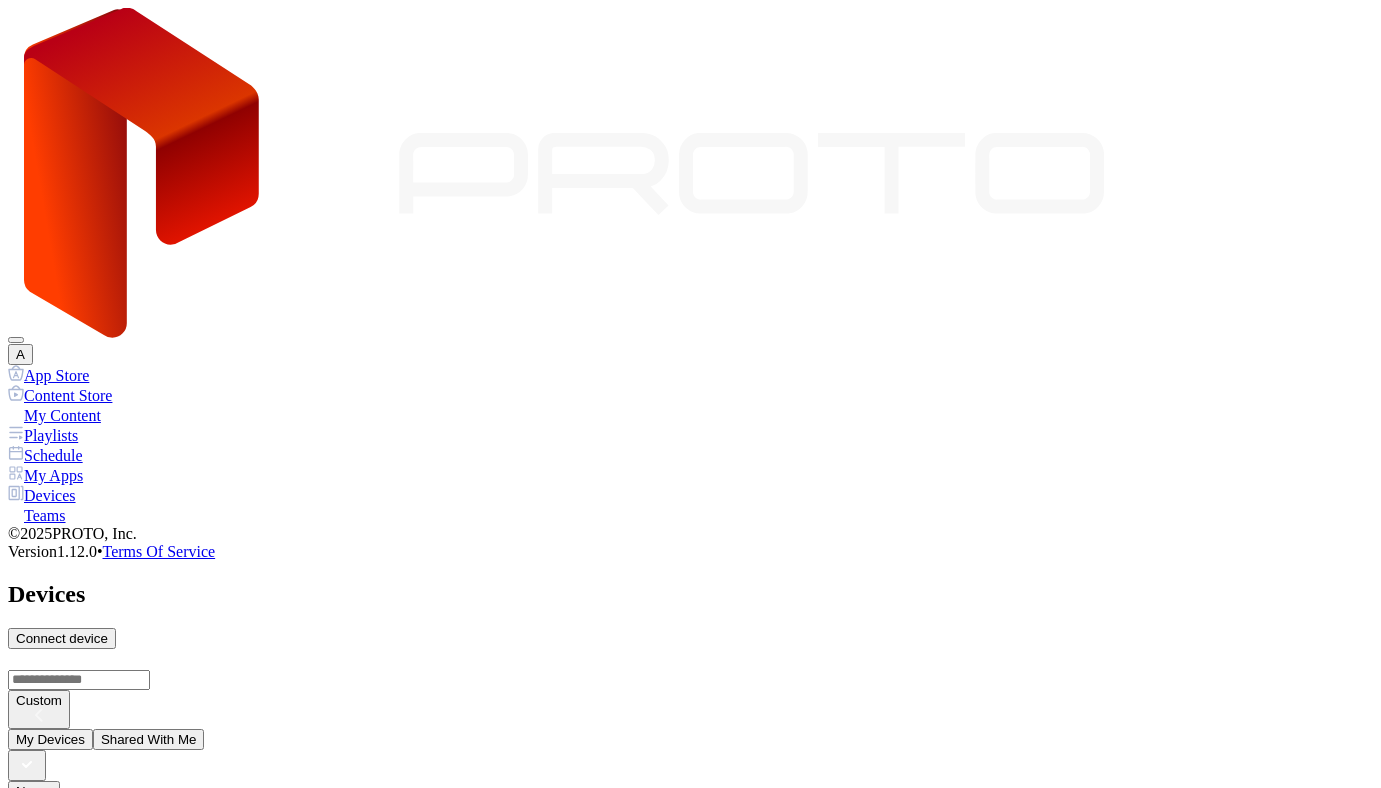 click on "[PERSON_NAME] Proto M2" at bounding box center [690, 1150] 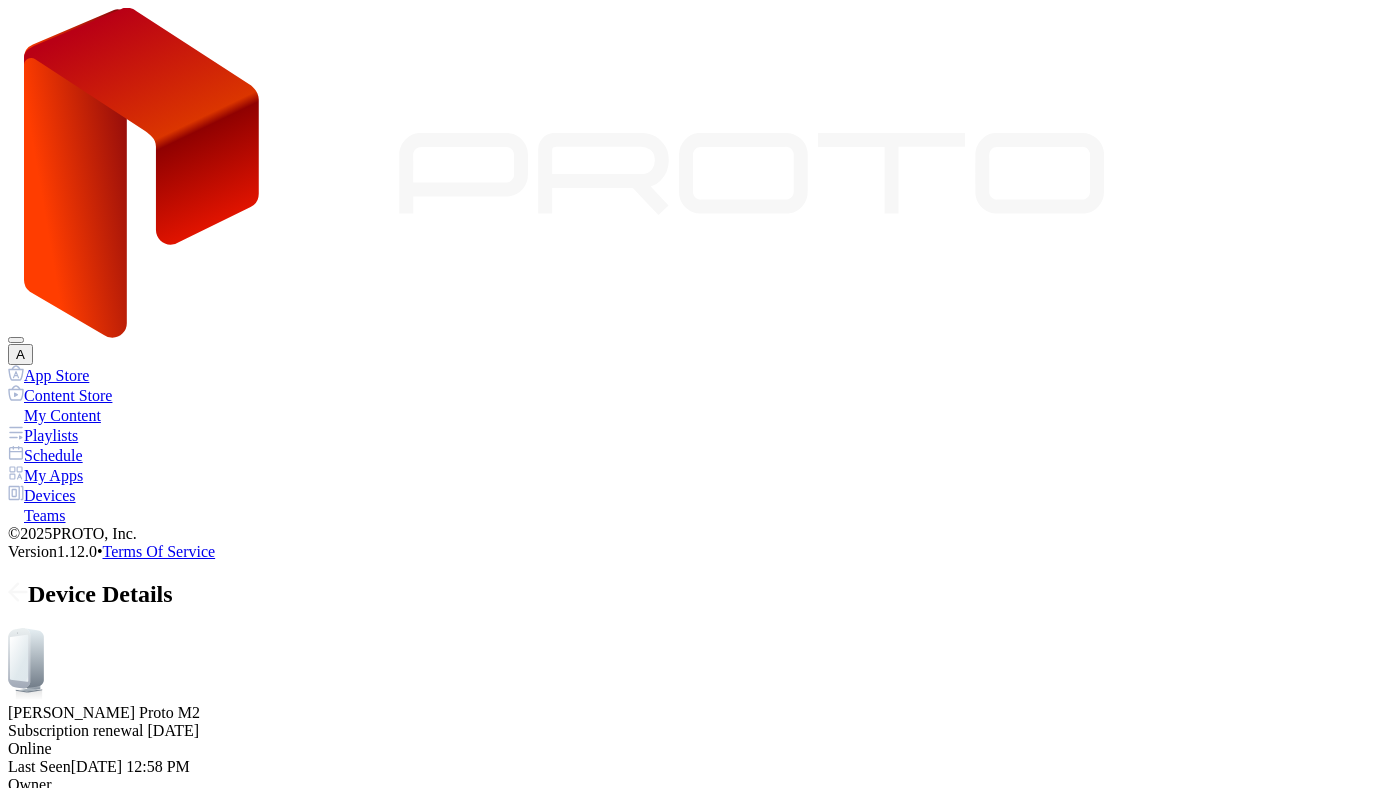 click on "Settings" at bounding box center [252, 837] 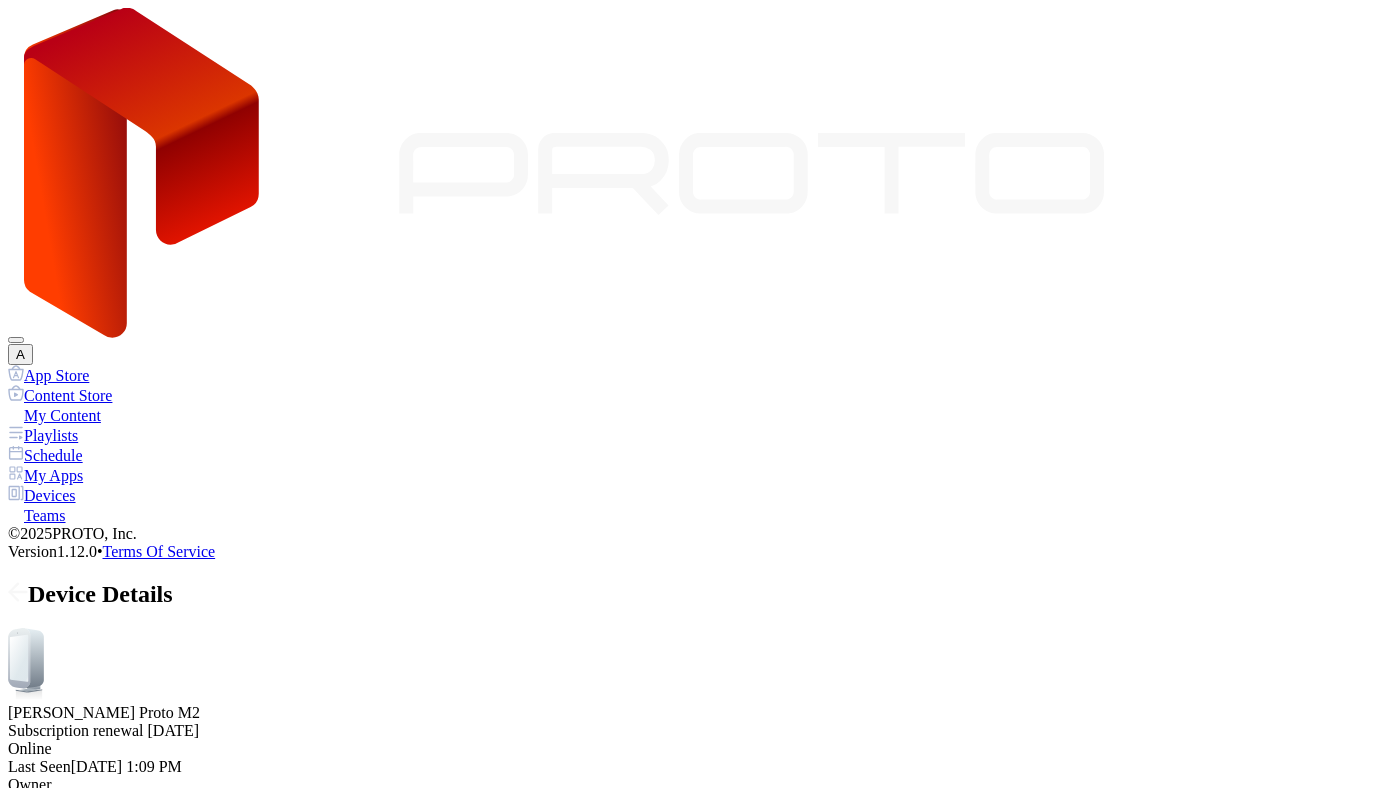 click on "To activate drag with keyboard, press Alt + Enter. Once in keyboard drag state, use the arrow keys to move the marker. To complete the drag, press the Enter key. To cancel, press Escape." at bounding box center (690, 1226) 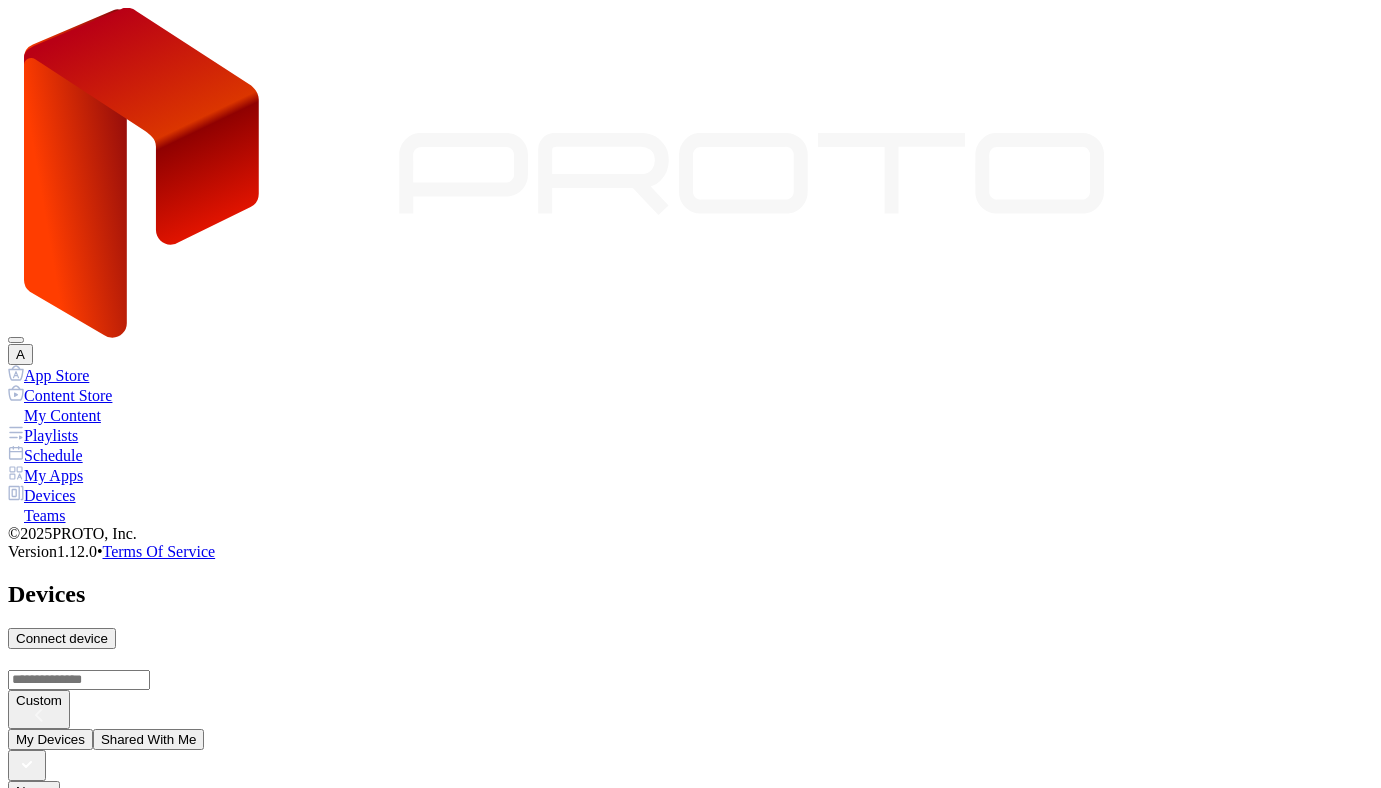 click on "[PERSON_NAME] Proto M" at bounding box center [690, 939] 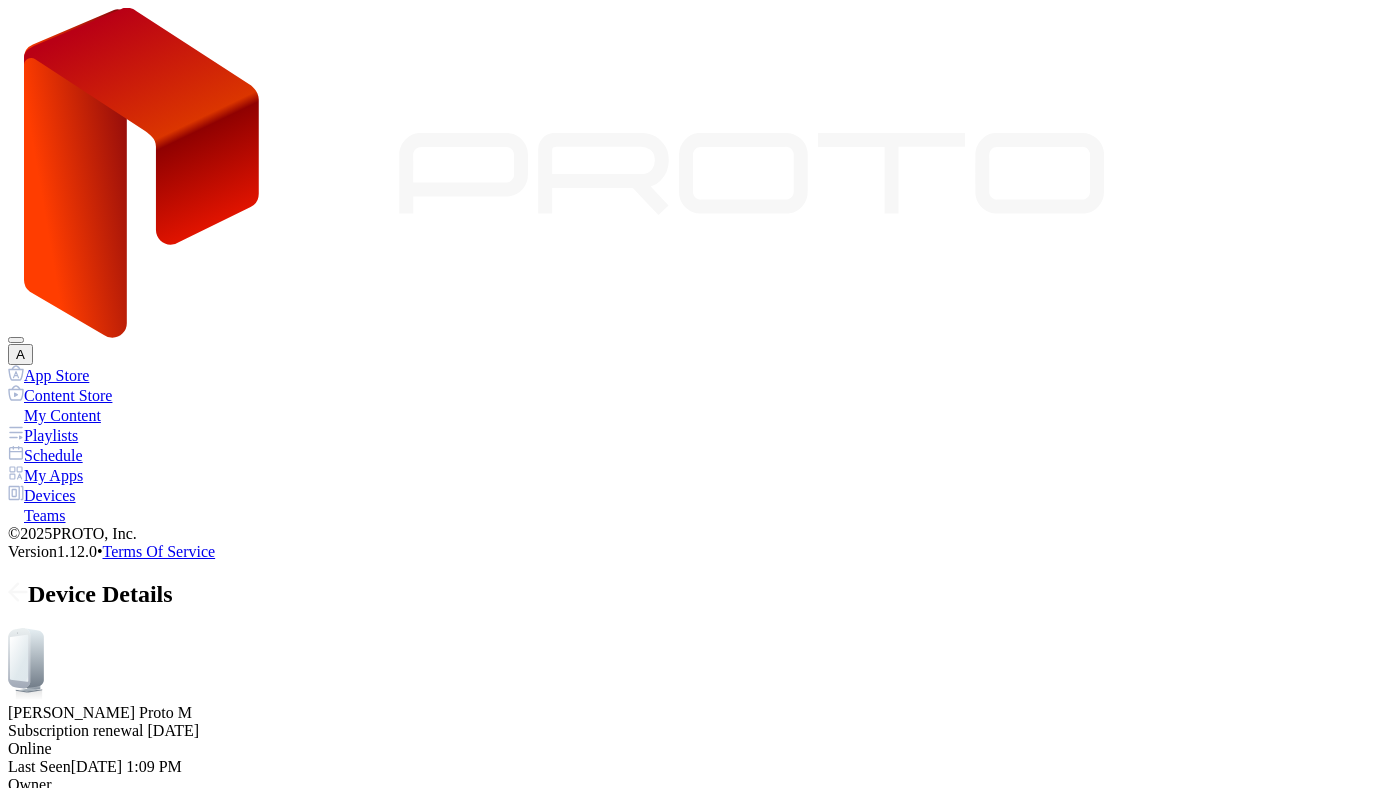 click on "Info" at bounding box center (201, 837) 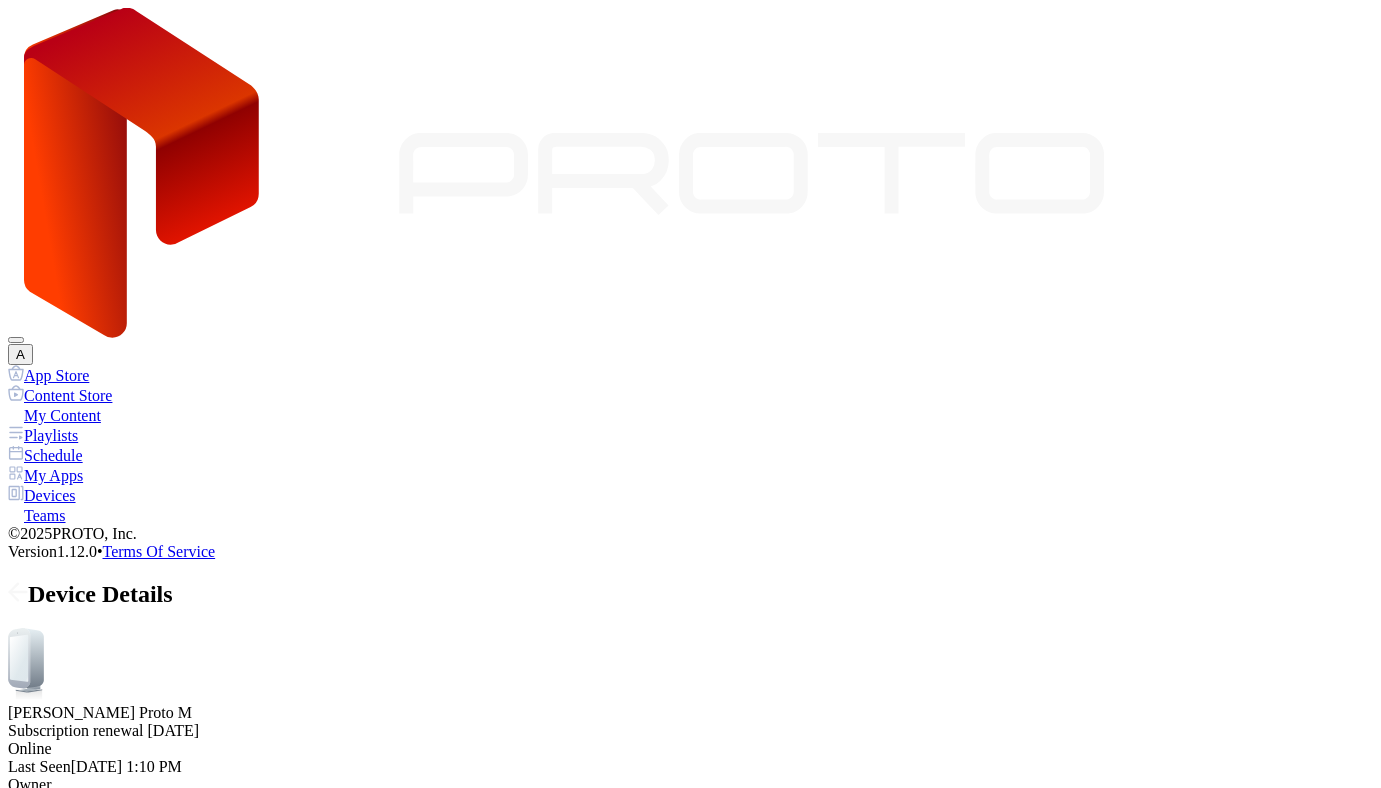 scroll, scrollTop: 87, scrollLeft: 0, axis: vertical 